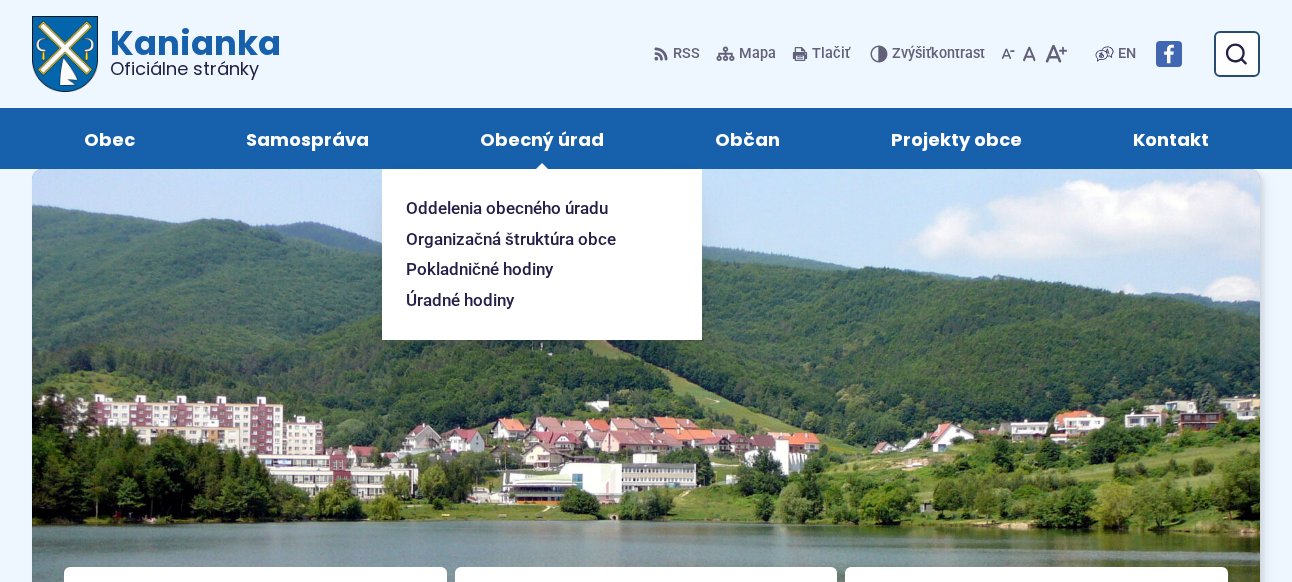 scroll, scrollTop: 0, scrollLeft: 0, axis: both 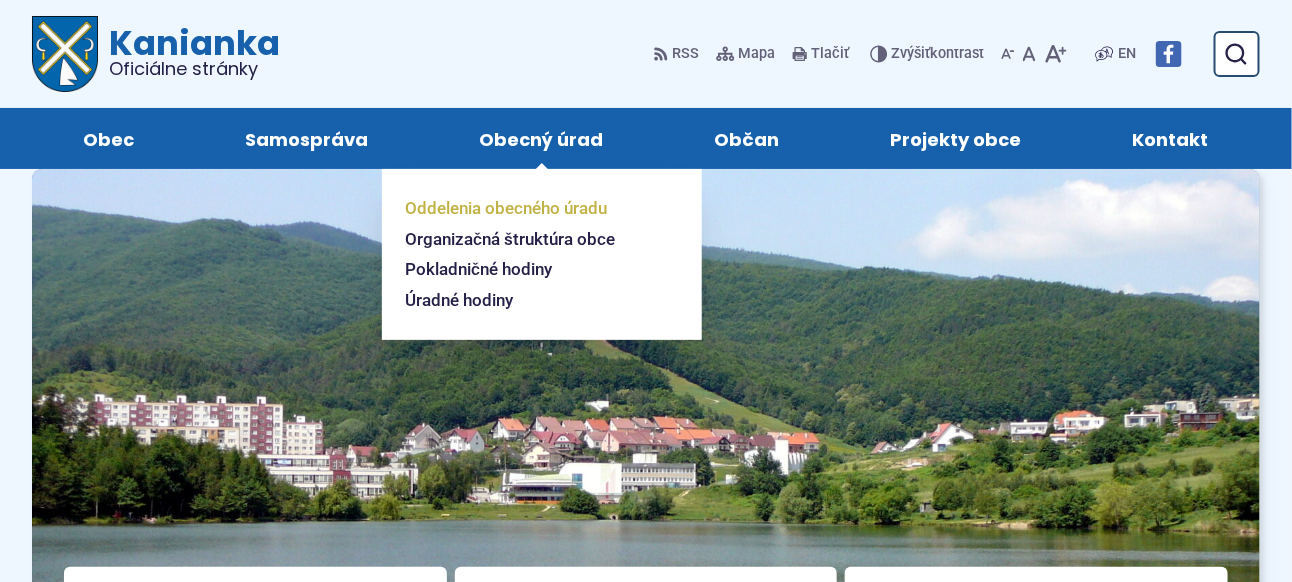 click on "Oddelenia obecného úradu" at bounding box center [507, 208] 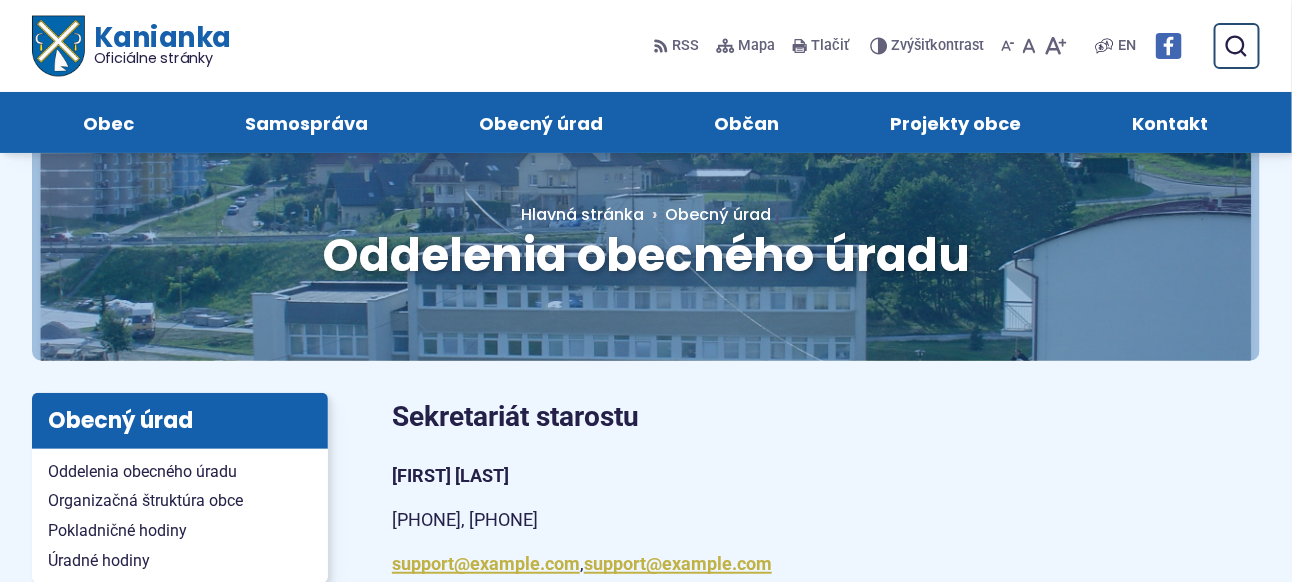 scroll, scrollTop: 0, scrollLeft: 0, axis: both 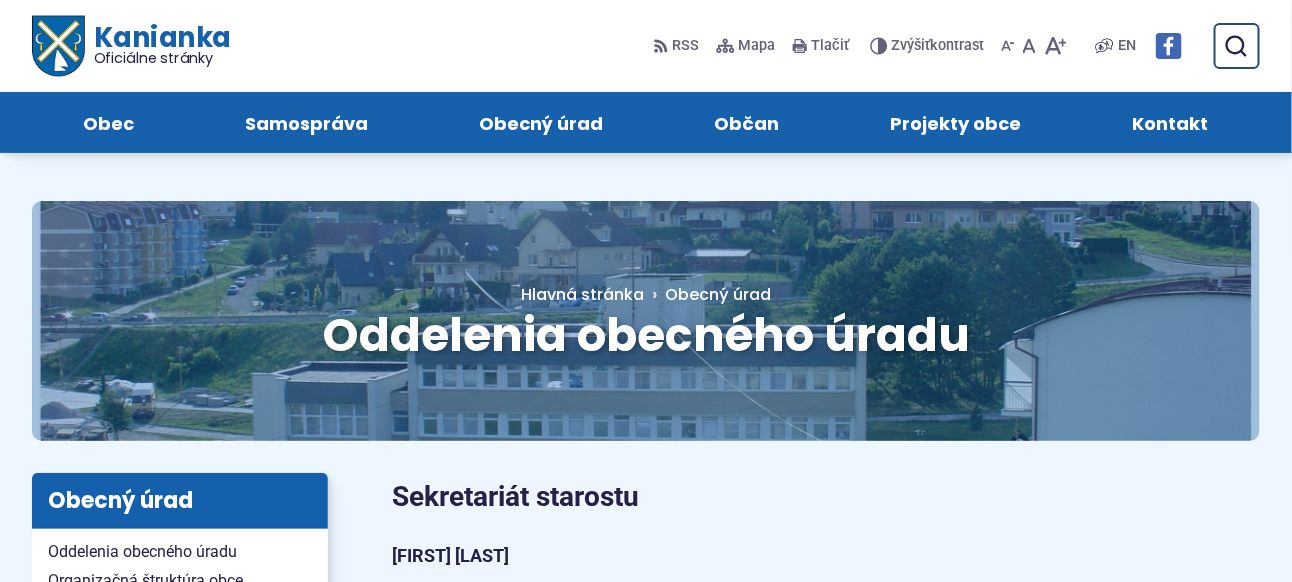 click on "Kanianka Oficiálne stránky" at bounding box center (157, 45) 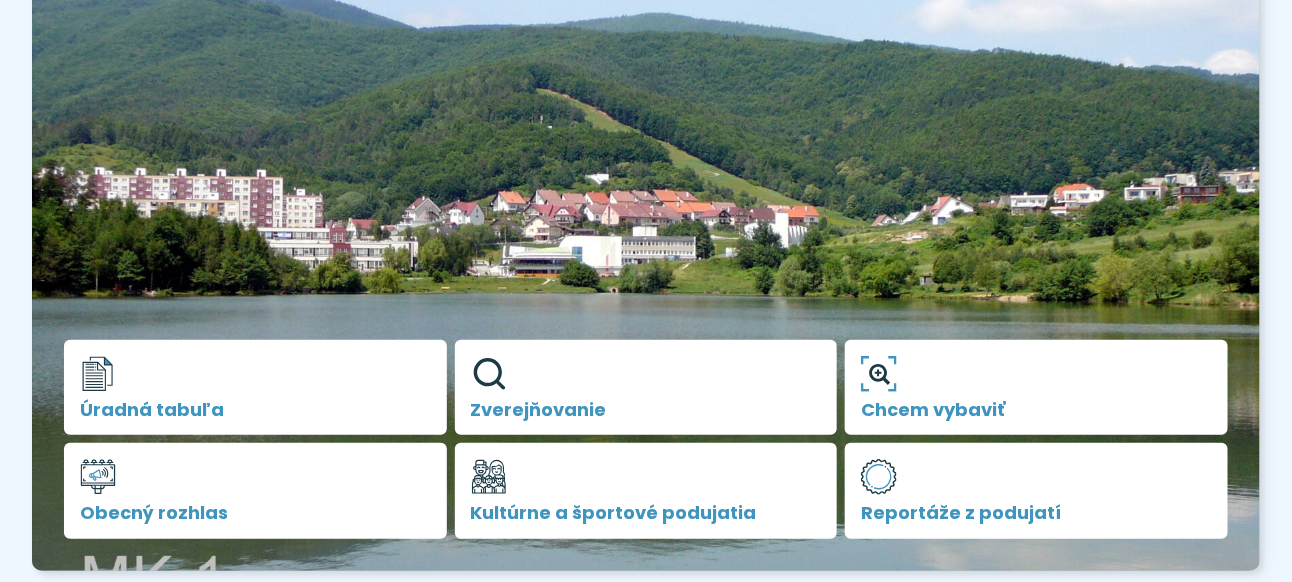 scroll, scrollTop: 300, scrollLeft: 0, axis: vertical 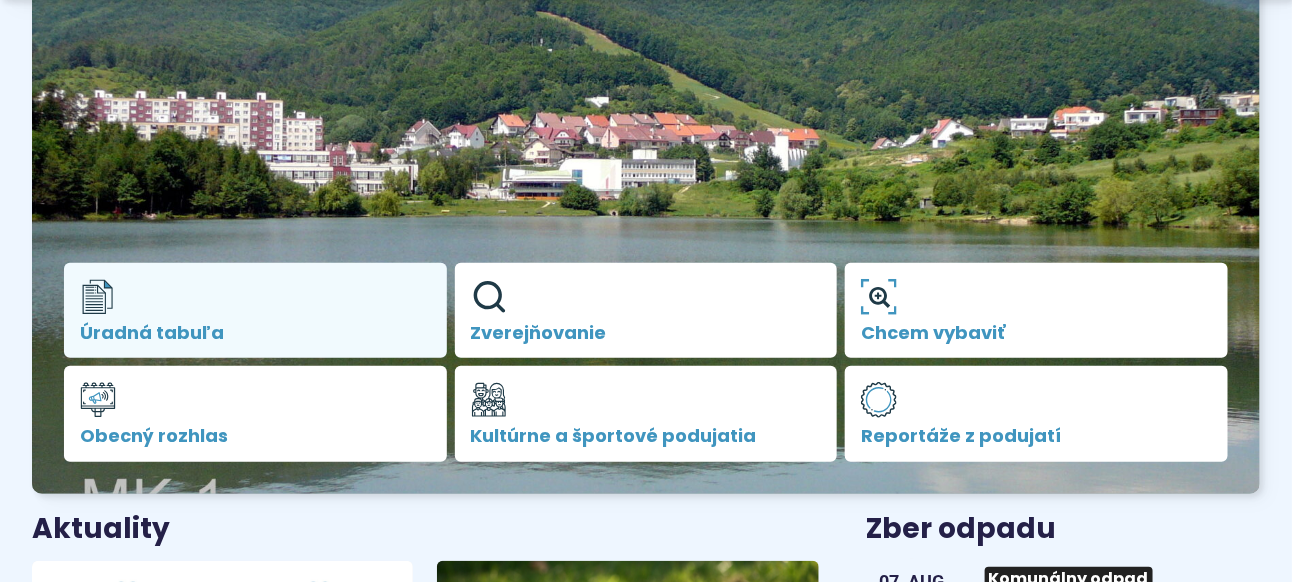 click on "Úradná tabuľa" at bounding box center (255, 311) 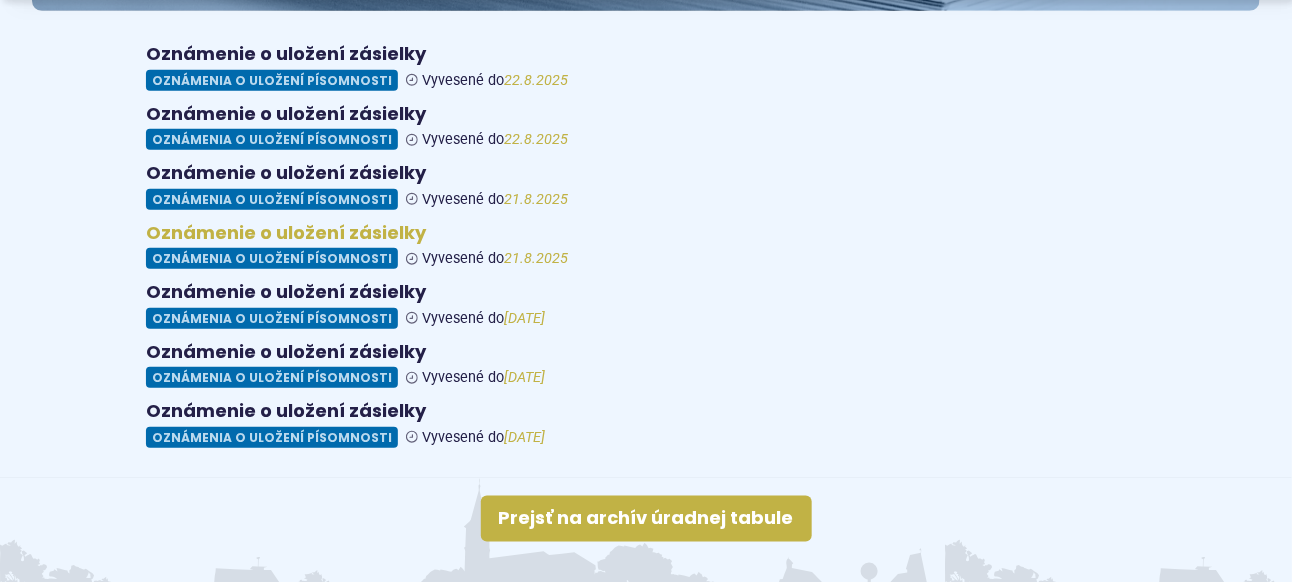 scroll, scrollTop: 500, scrollLeft: 0, axis: vertical 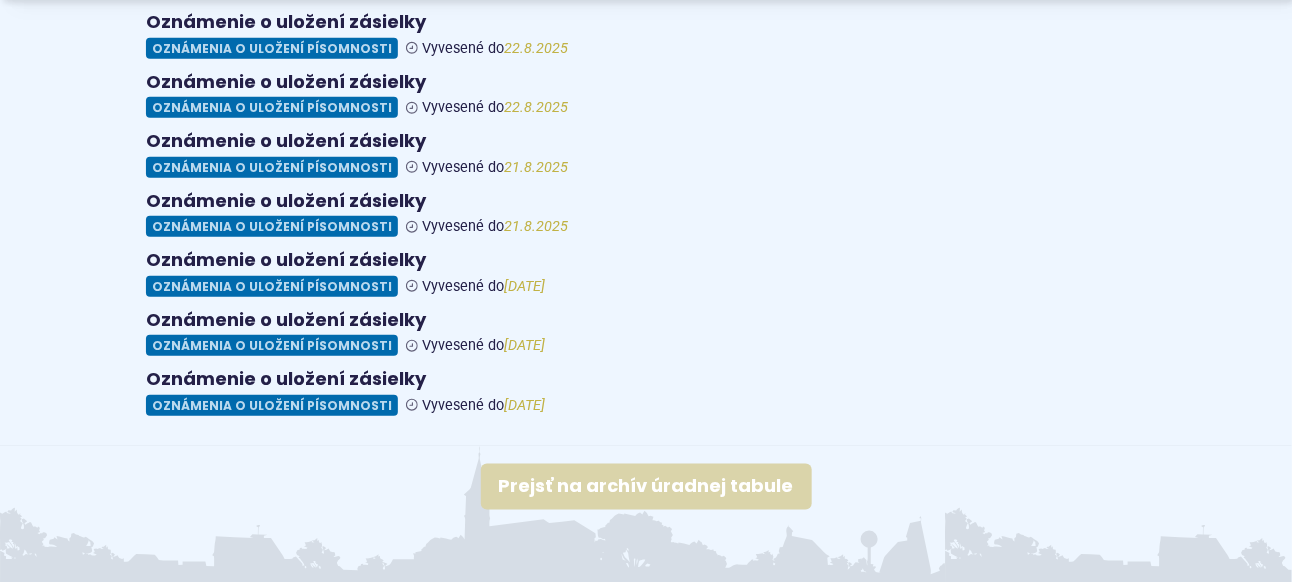 click on "Prejsť na archív úradnej tabule" at bounding box center (646, 487) 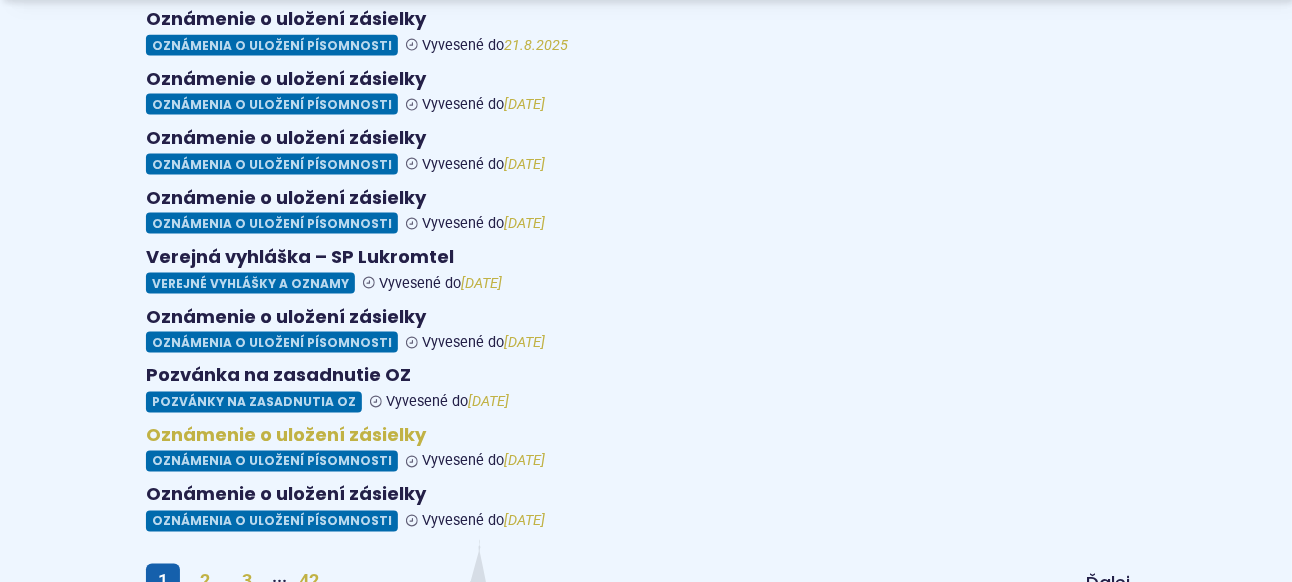 scroll, scrollTop: 1100, scrollLeft: 0, axis: vertical 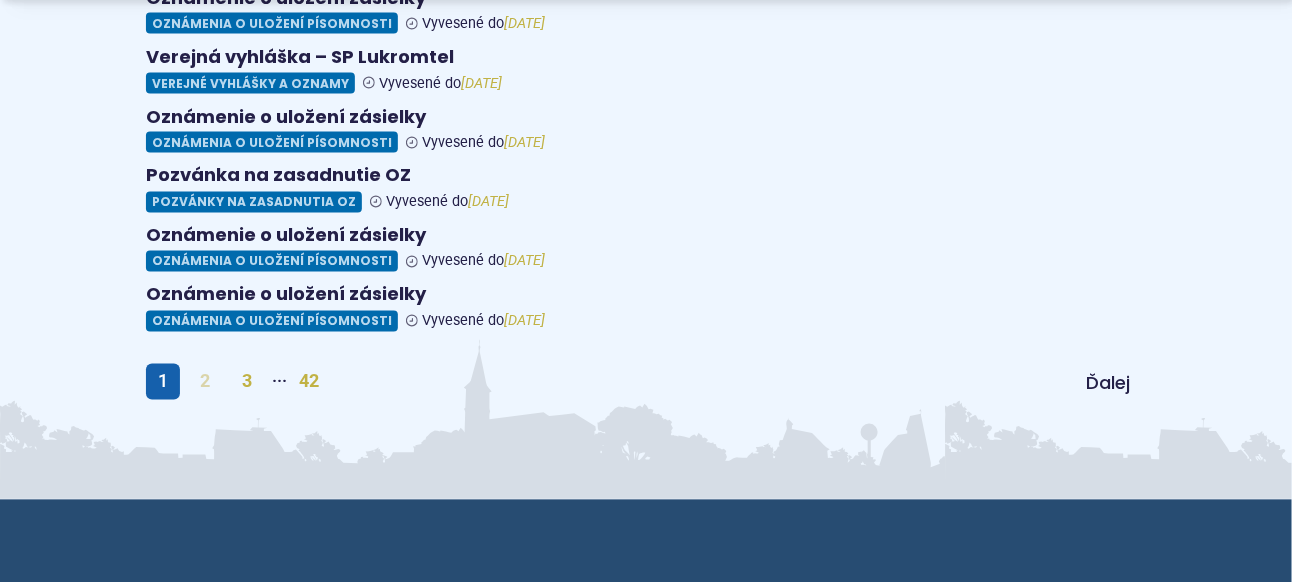 click on "2" at bounding box center [205, 382] 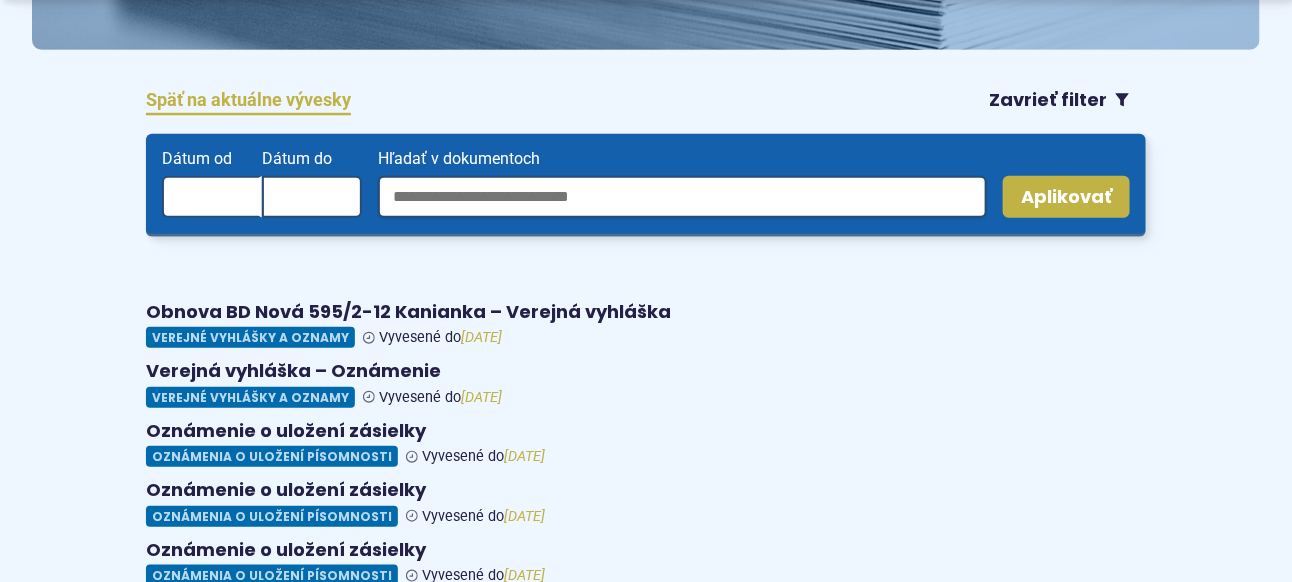 scroll, scrollTop: 500, scrollLeft: 0, axis: vertical 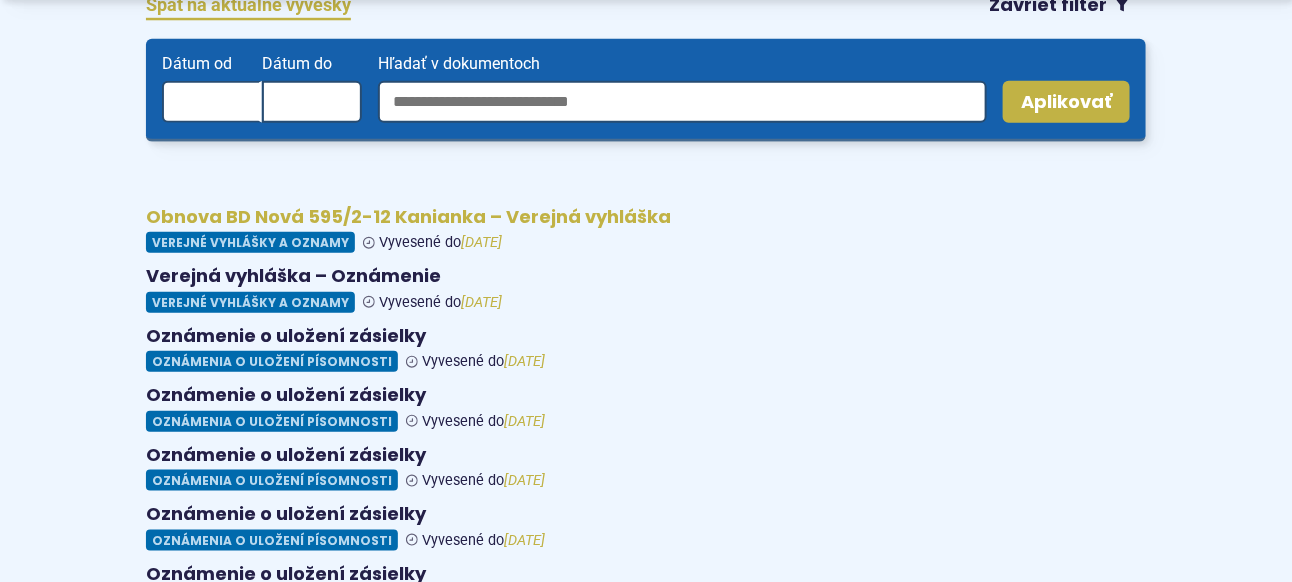 click at bounding box center [646, 230] 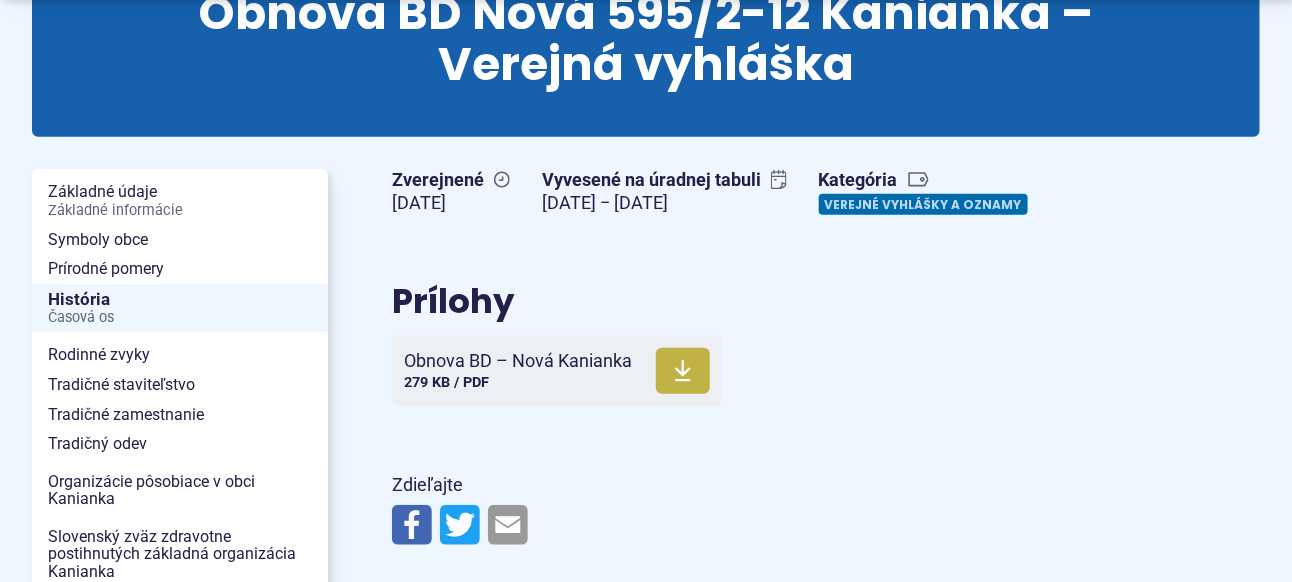scroll, scrollTop: 300, scrollLeft: 0, axis: vertical 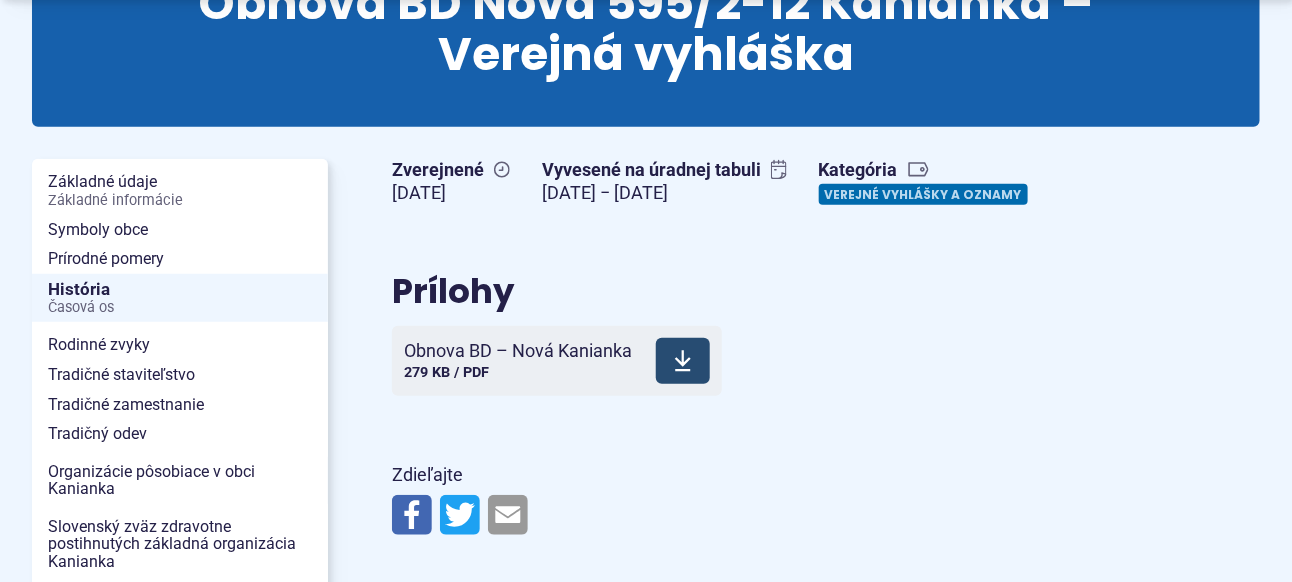 click on "Obnova BD – Nová Kanianka" at bounding box center [518, 351] 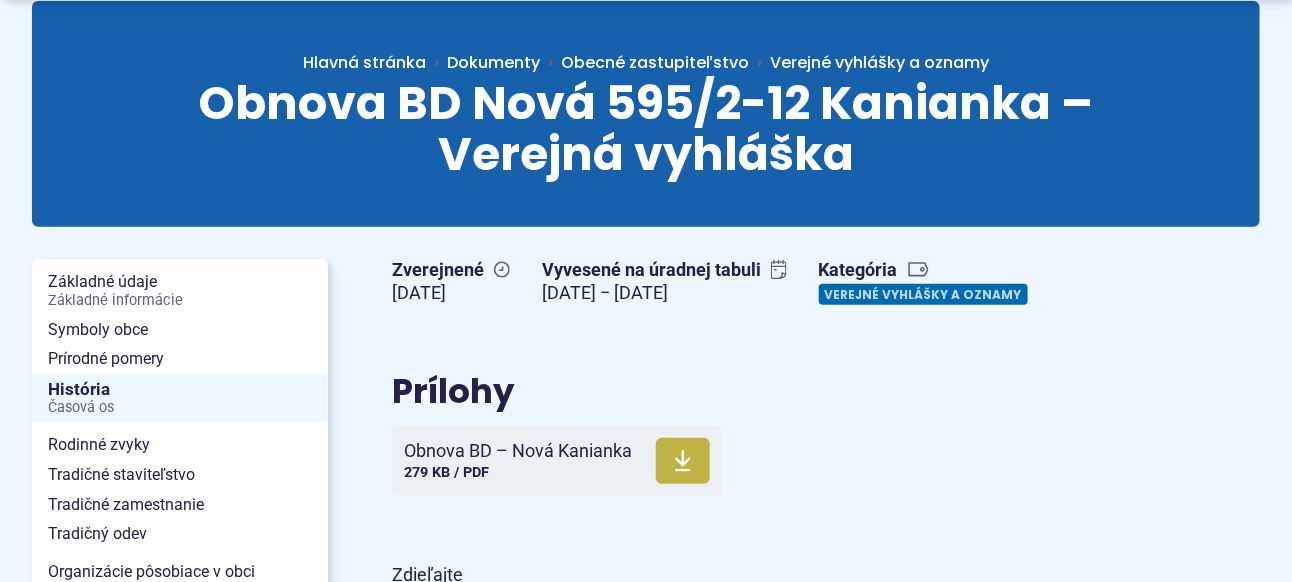 scroll, scrollTop: 400, scrollLeft: 0, axis: vertical 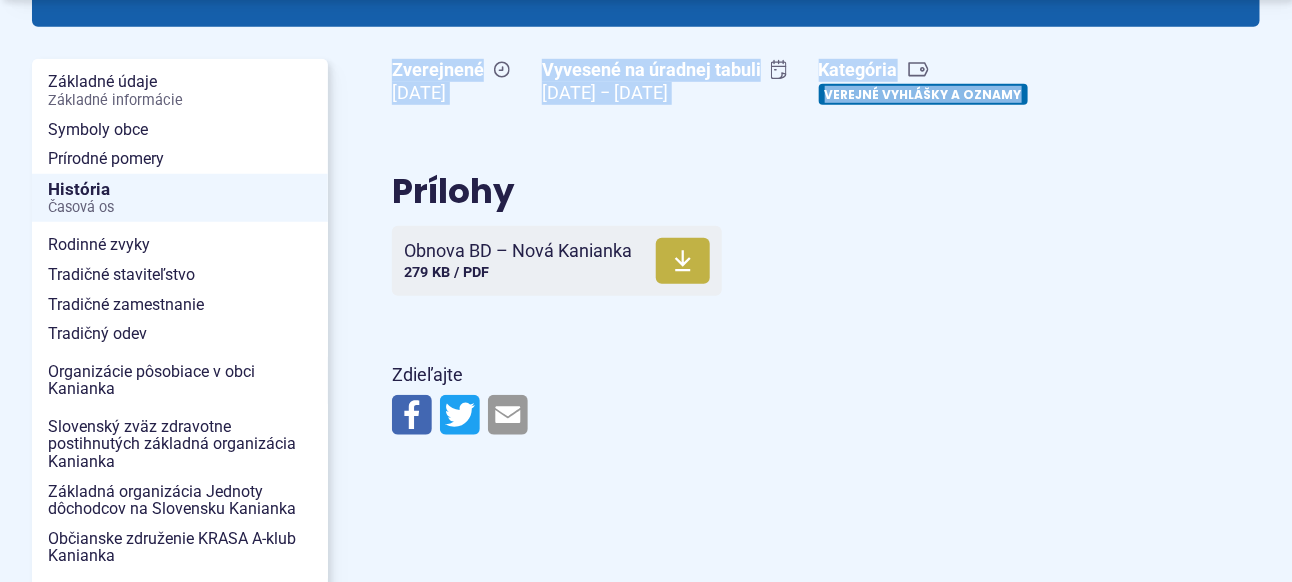 drag, startPoint x: 363, startPoint y: 49, endPoint x: 1142, endPoint y: 89, distance: 780.0263 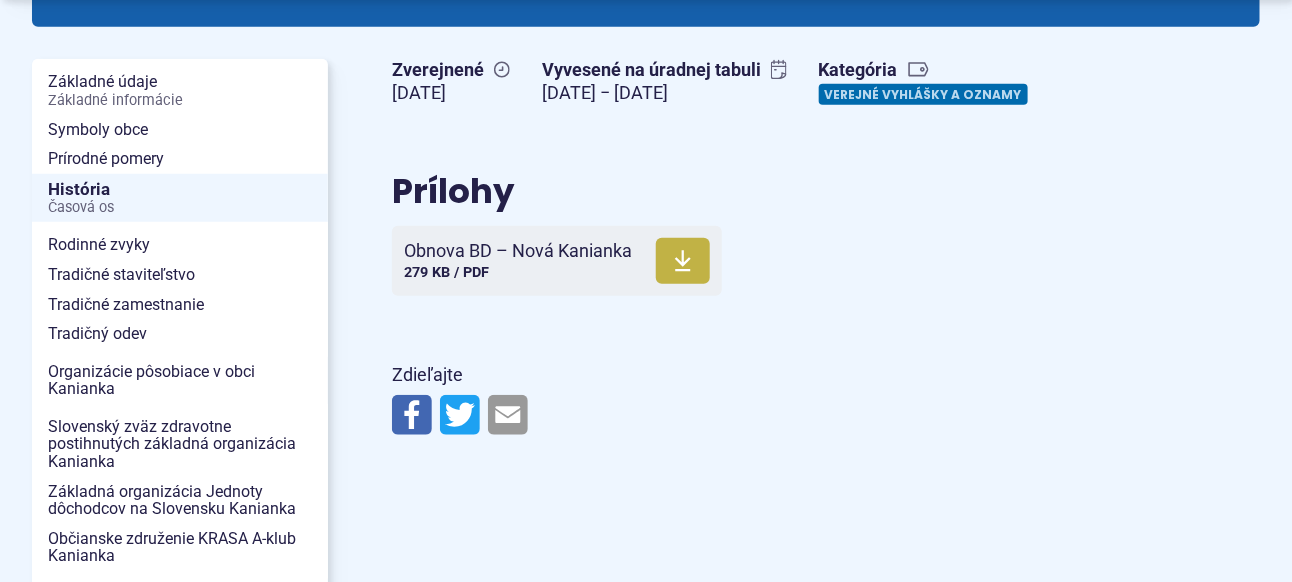 click on "Prílohy" at bounding box center [747, 191] 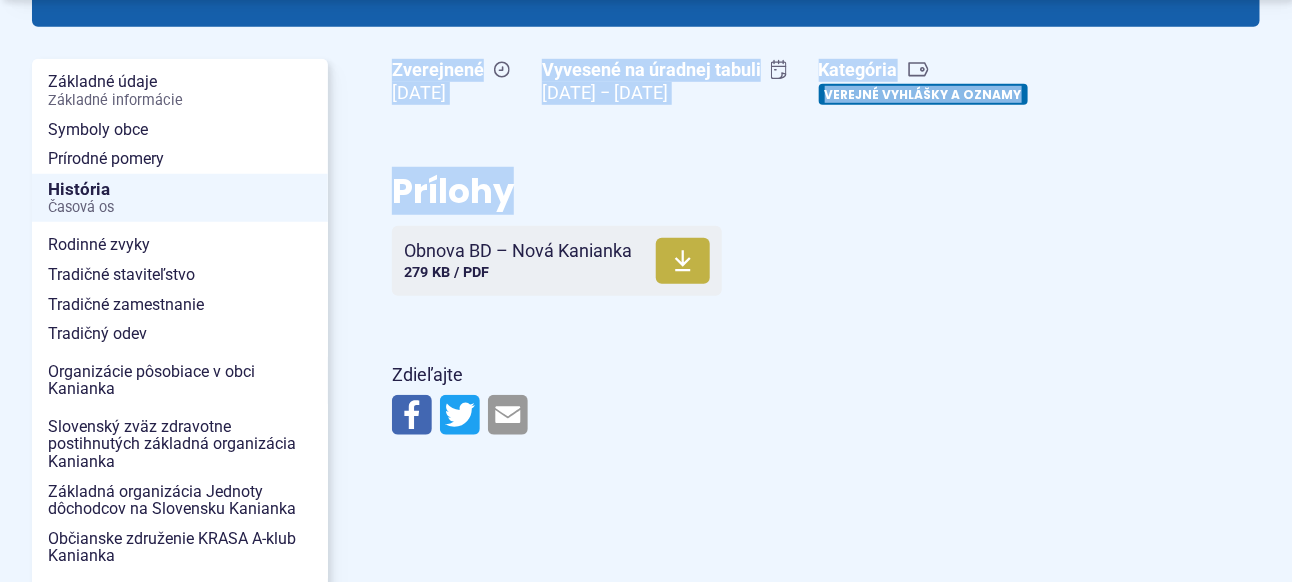 drag, startPoint x: 376, startPoint y: 61, endPoint x: 1305, endPoint y: 129, distance: 931.48535 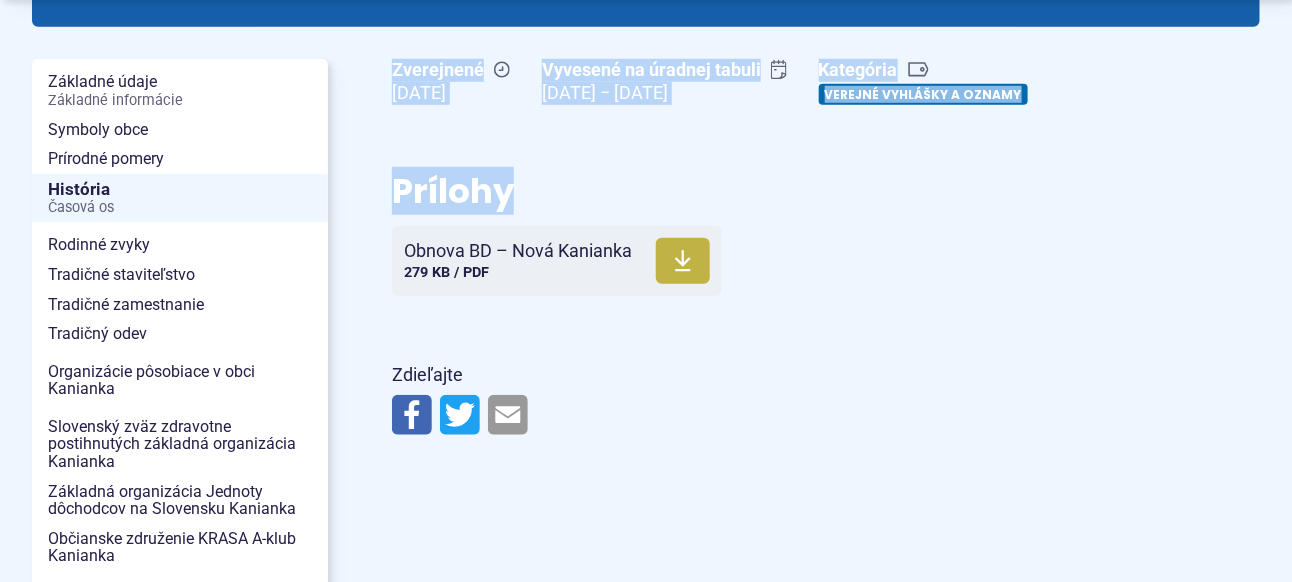 click on "Zverejnené
[DATE]
Vyvesené na úradnej tabuli
[DATE] − [DATE]
Kategória
Verejné vyhlášky a oznamy
Prílohy
Stiahnuť súbor
Obnova BD – Nová [CITY]
279 KB / PDF
Zdieľajte" at bounding box center (826, 247) 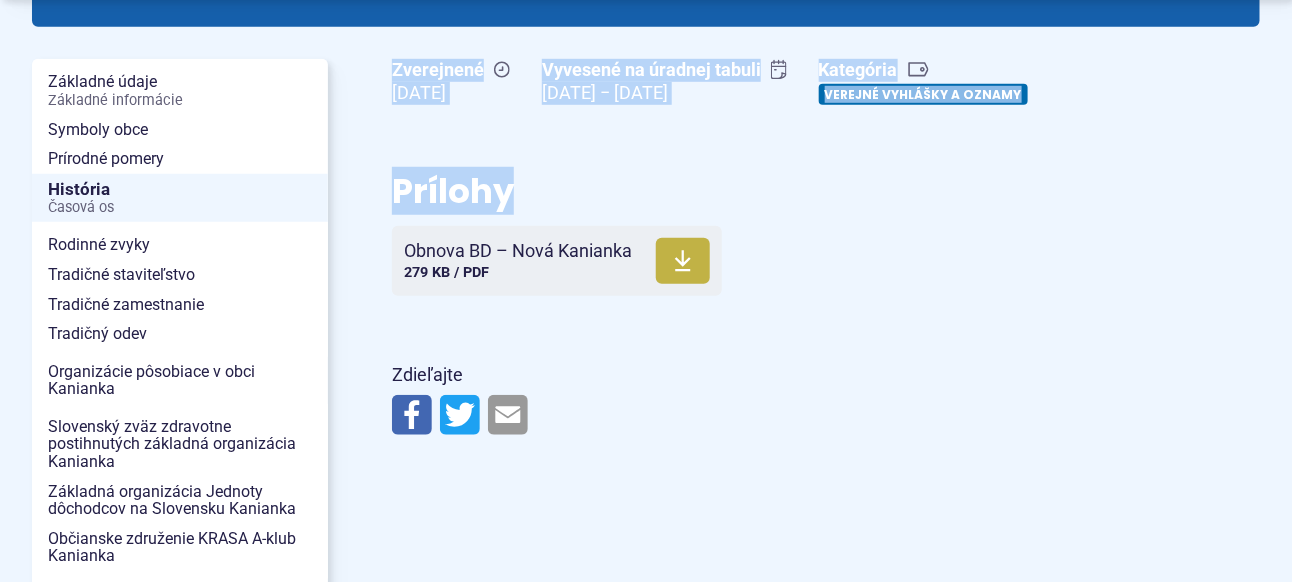 drag, startPoint x: 396, startPoint y: 69, endPoint x: 1065, endPoint y: 133, distance: 672.0543 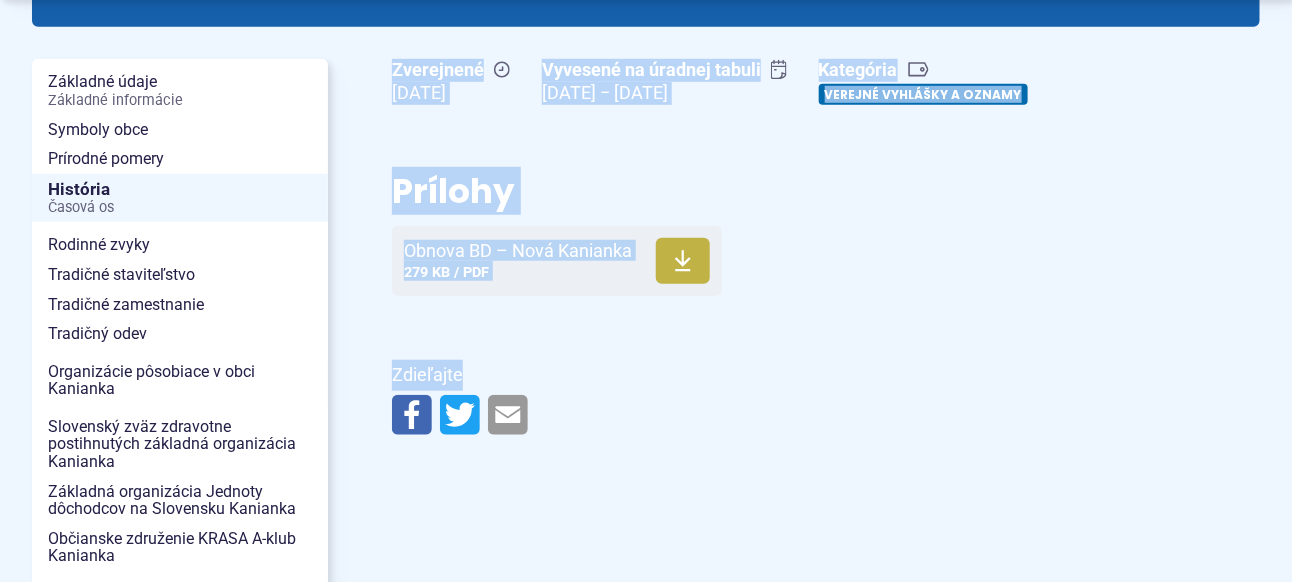 drag, startPoint x: 380, startPoint y: 62, endPoint x: 1148, endPoint y: 321, distance: 810.49677 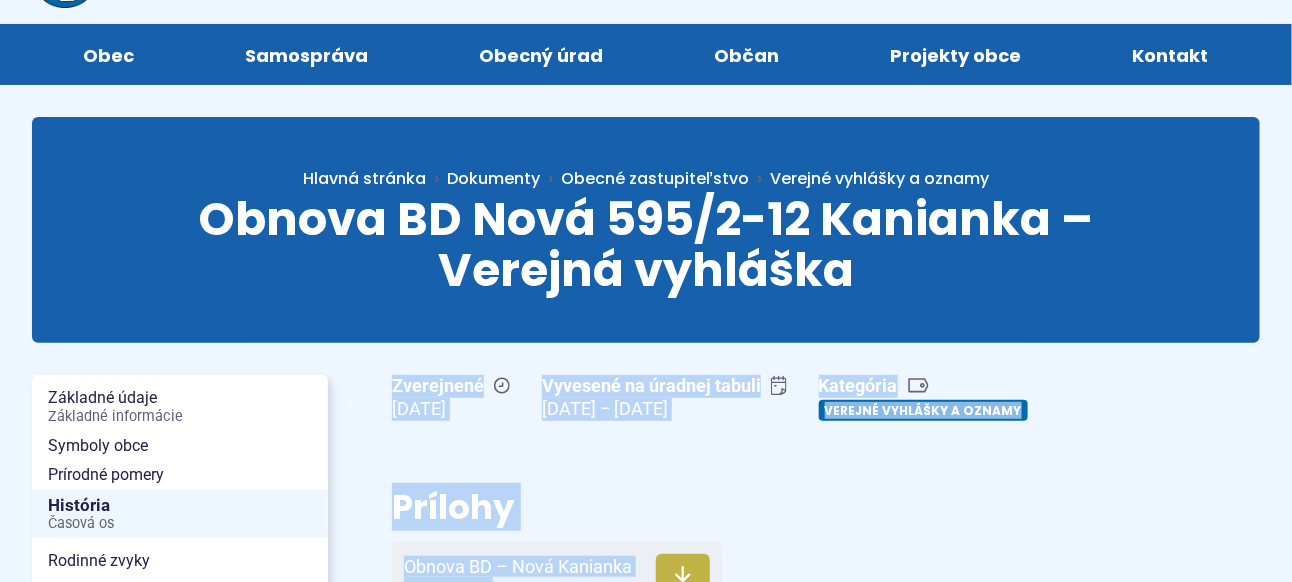 scroll, scrollTop: 0, scrollLeft: 0, axis: both 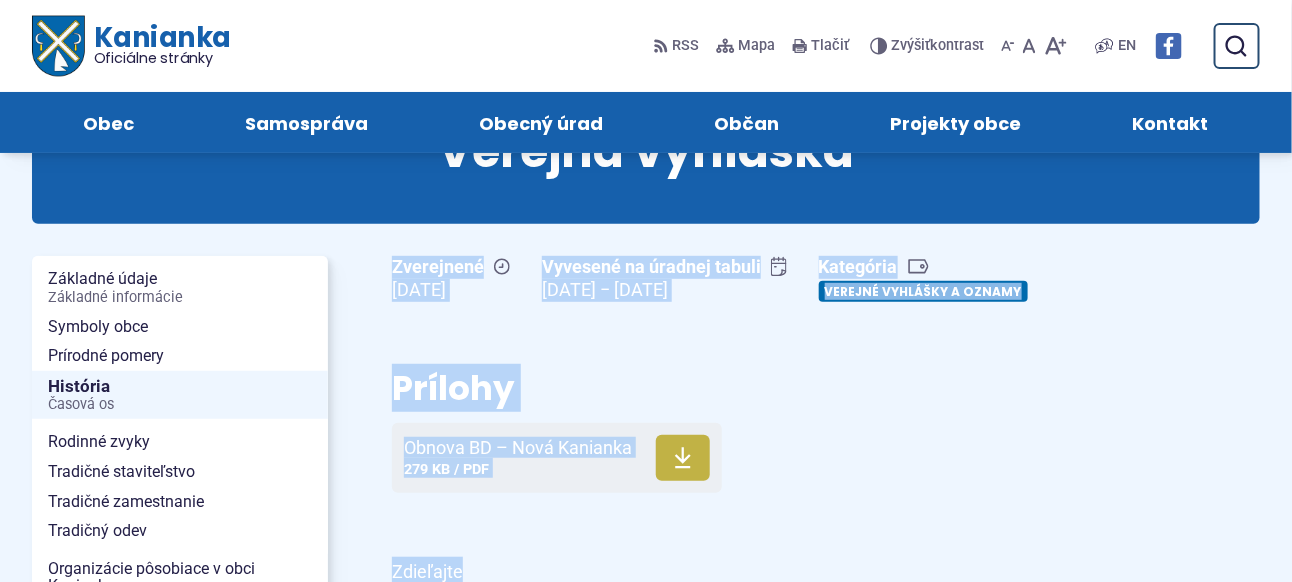 click on "Zverejnené
[DATE]
Vyvesené na úradnej tabuli
[DATE] − [DATE]
Kategória
Verejné vyhlášky a oznamy
Prílohy
Stiahnuť súbor
Obnova BD – Nová [CITY]
279 KB / PDF
Zdieľajte" at bounding box center [826, 444] 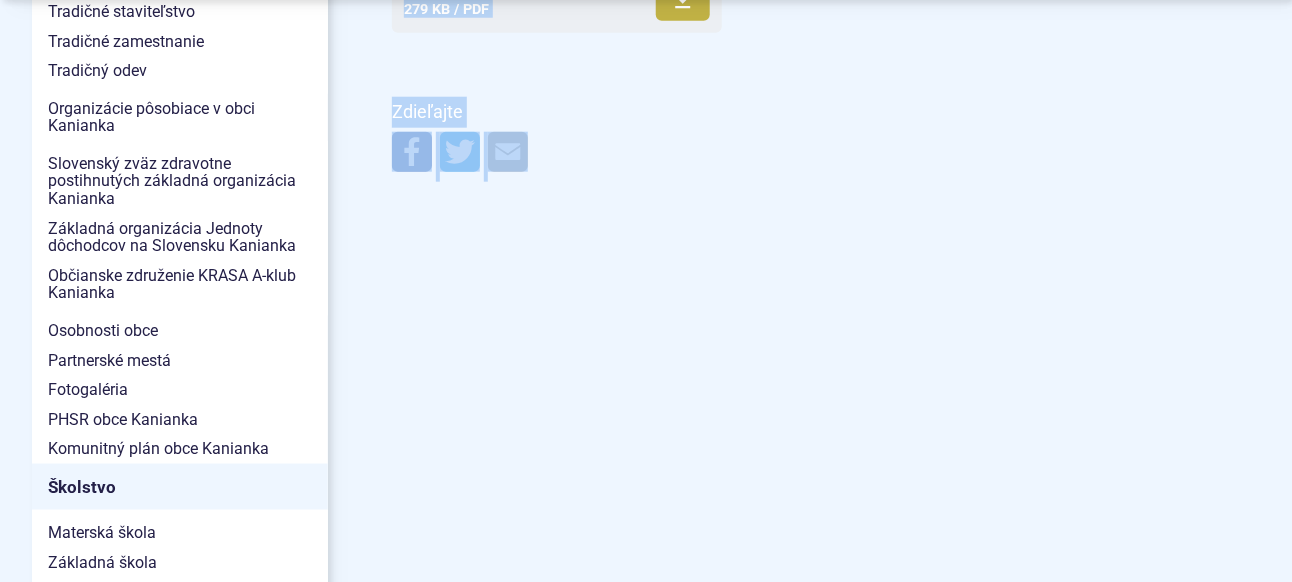 drag, startPoint x: 377, startPoint y: 261, endPoint x: 713, endPoint y: 579, distance: 462.62296 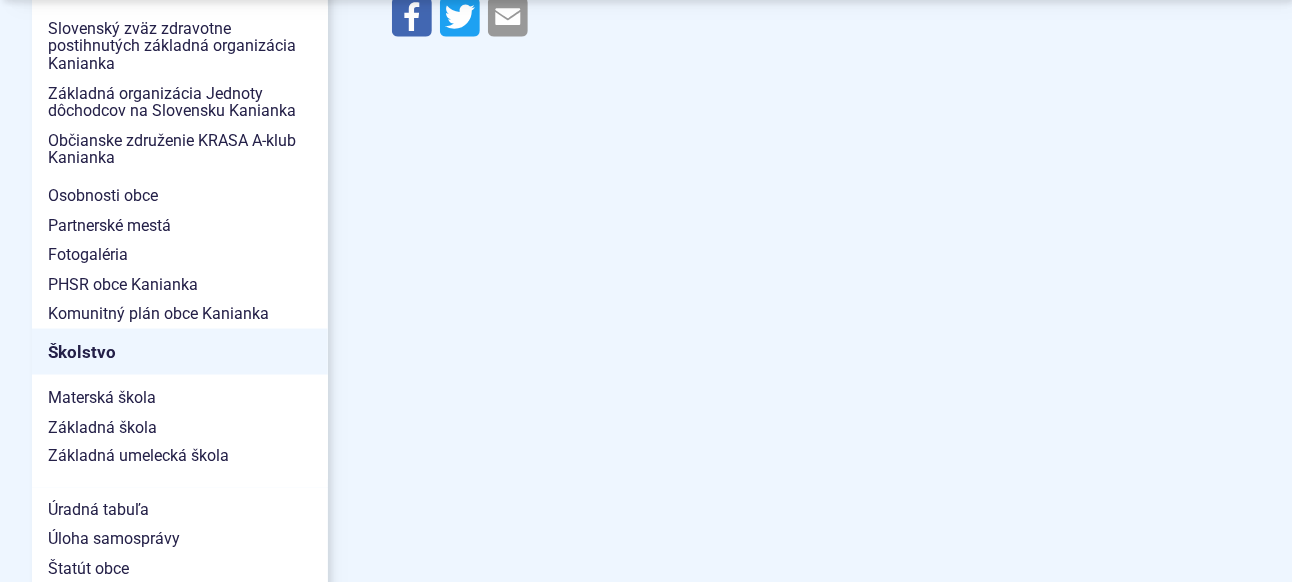 click on "Zverejnené
[DATE]
Vyvesené na úradnej tabuli
[DATE] − [DATE]
Kategória
Verejné vyhlášky a oznamy
Prílohy
Stiahnuť súbor
Obnova BD – Nová [CITY]
279 KB / PDF
Zdieľajte" at bounding box center [826, 1246] 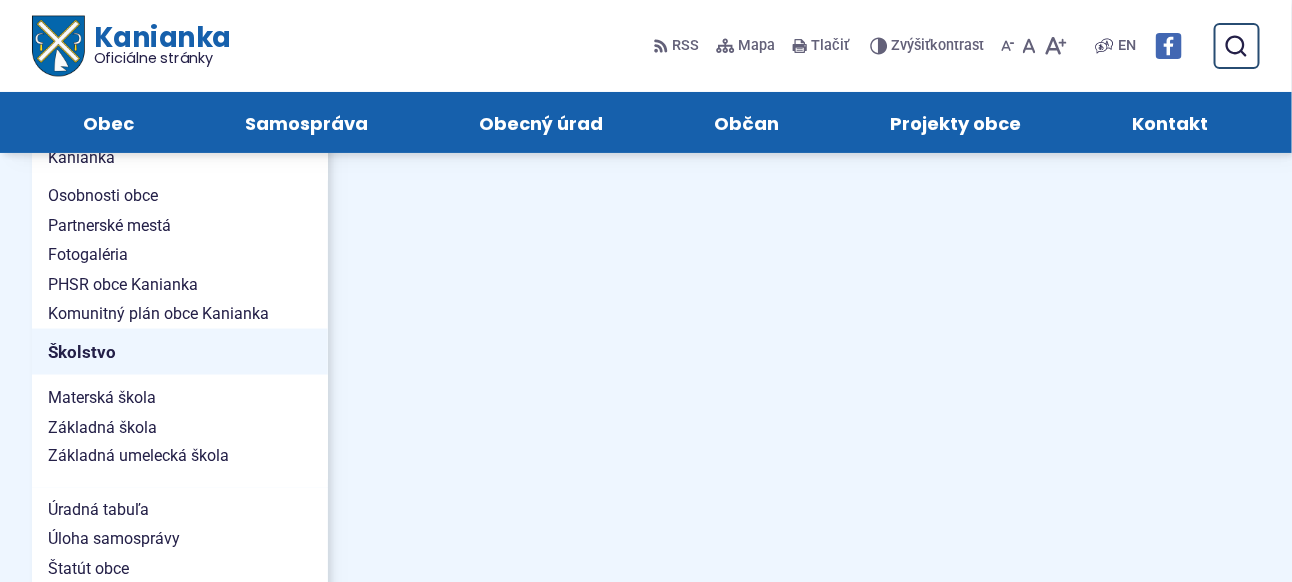 scroll, scrollTop: 0, scrollLeft: 0, axis: both 